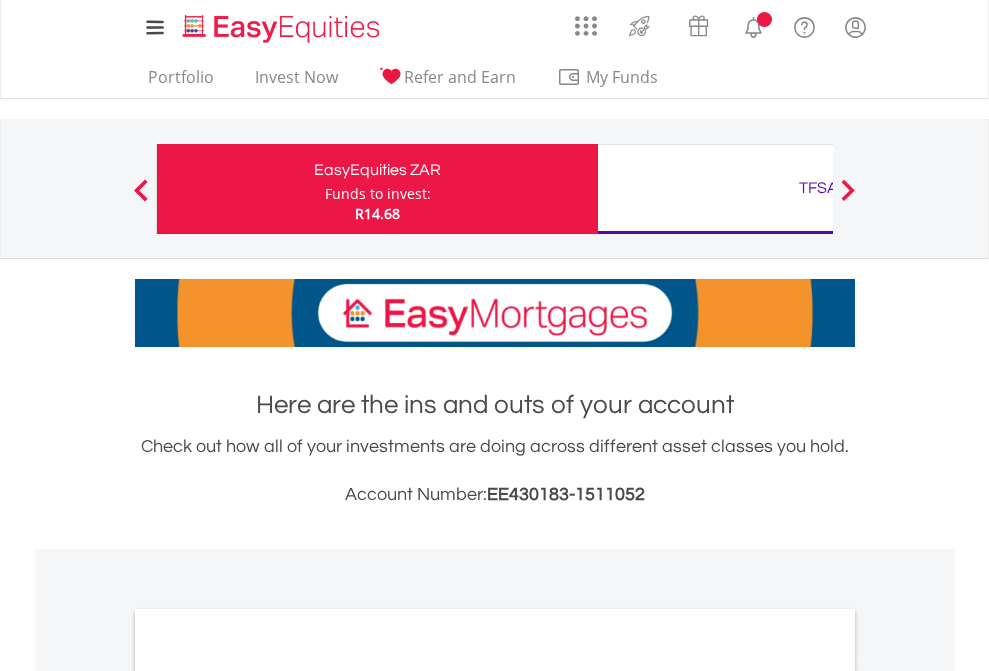 scroll, scrollTop: 0, scrollLeft: 0, axis: both 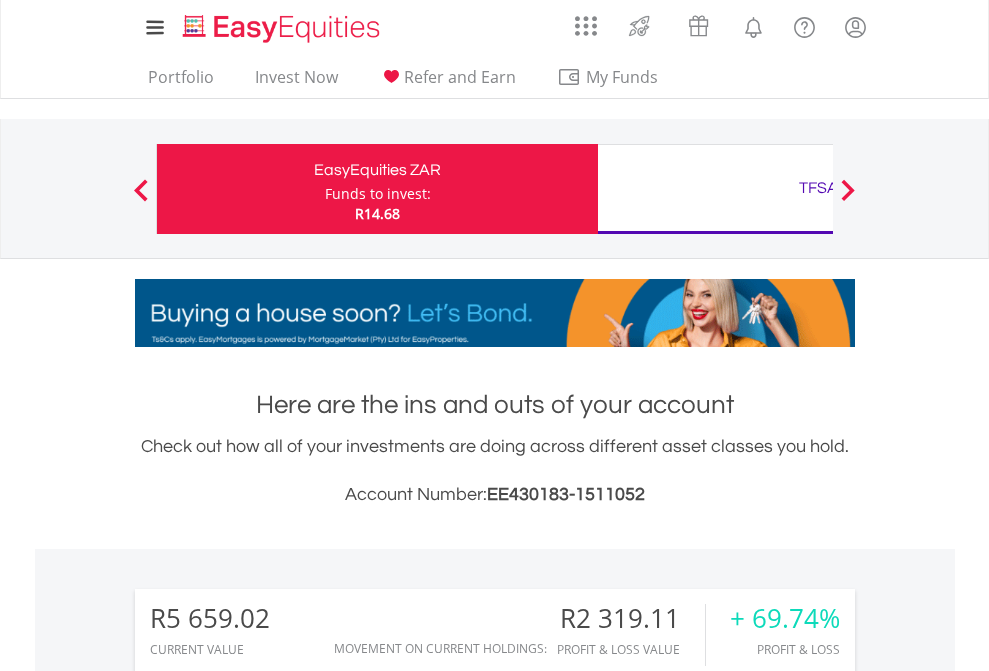 click on "Funds to invest:" at bounding box center [378, 194] 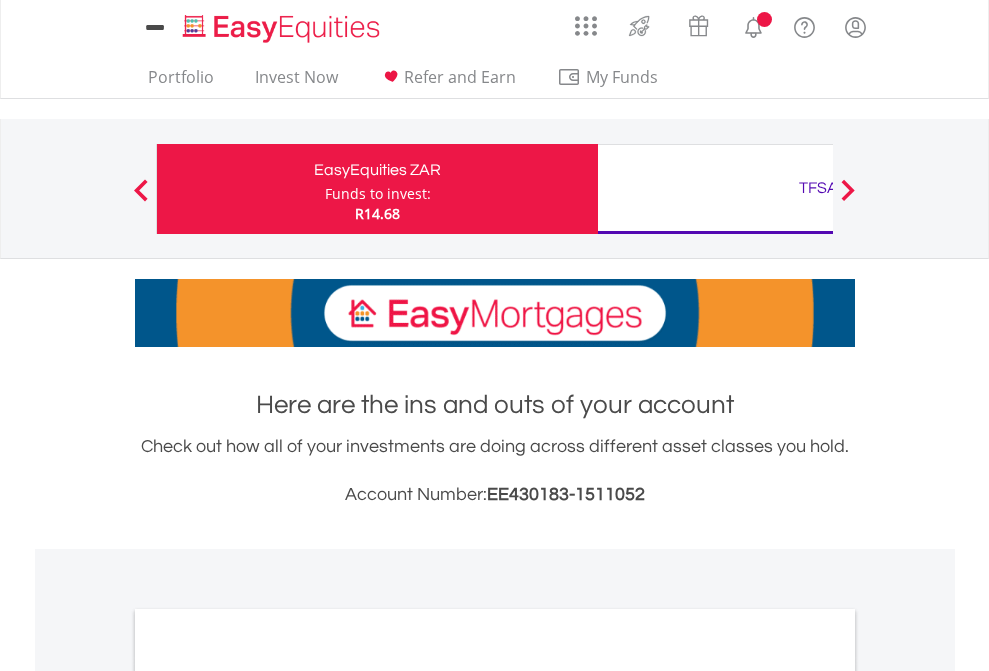 scroll, scrollTop: 0, scrollLeft: 0, axis: both 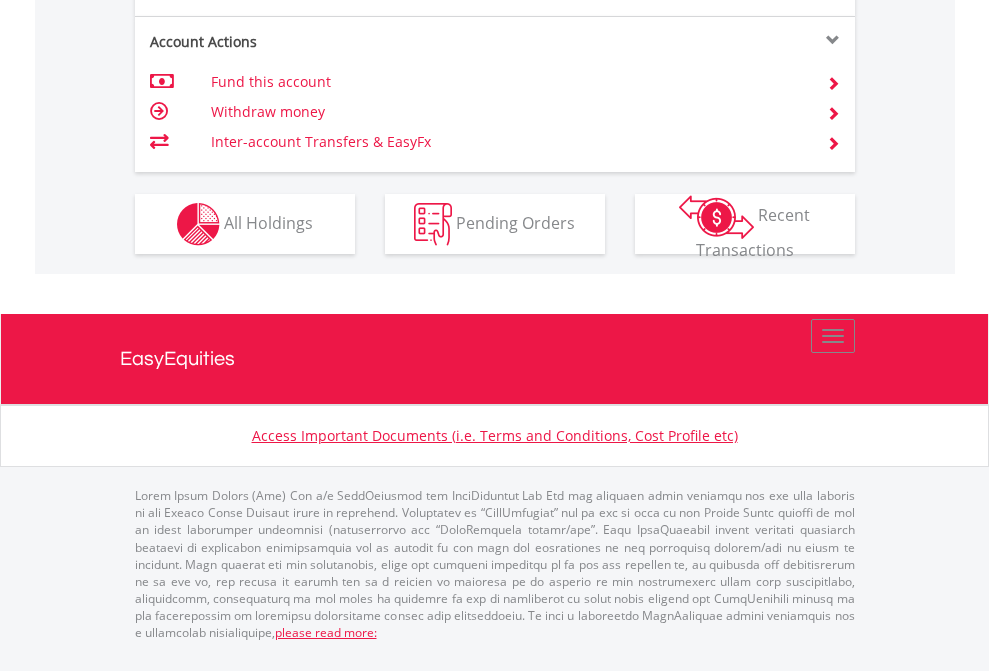 click on "Investment types" at bounding box center (706, -337) 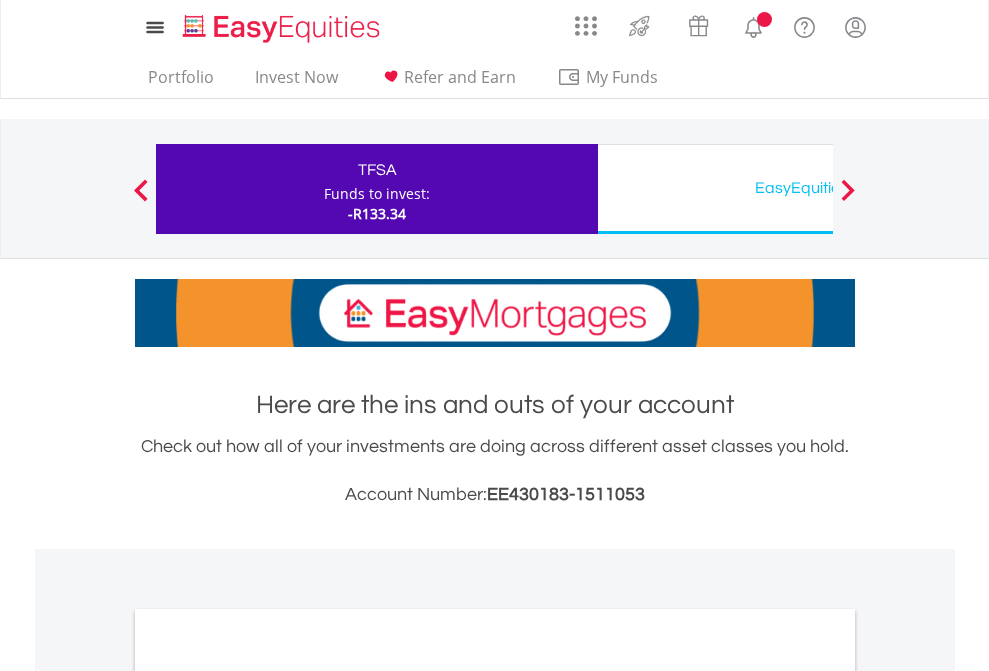 scroll, scrollTop: 0, scrollLeft: 0, axis: both 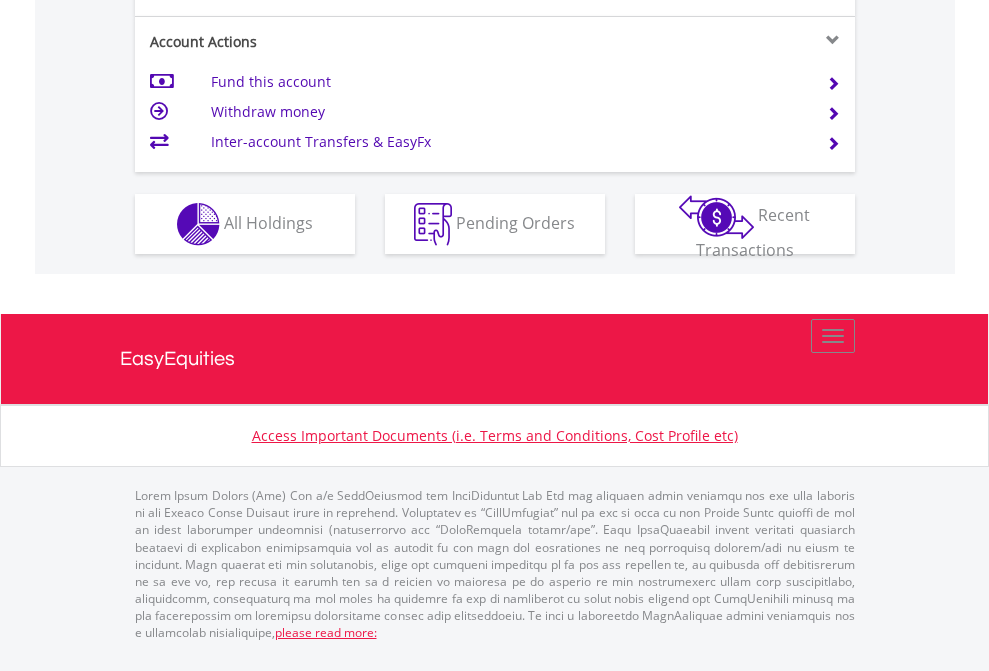 click on "Investment types" at bounding box center (706, -337) 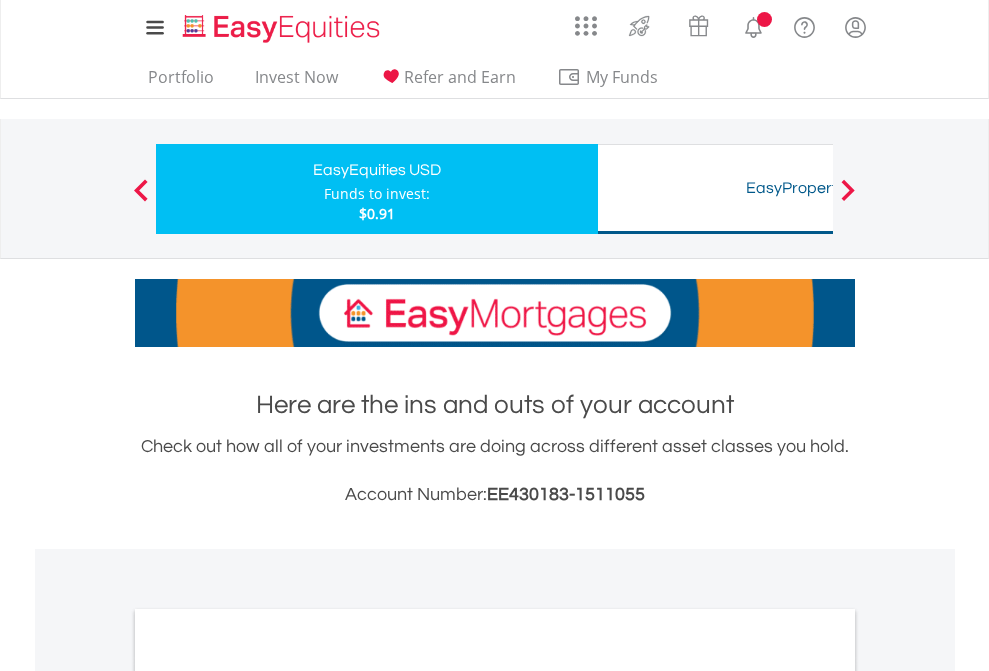 scroll, scrollTop: 0, scrollLeft: 0, axis: both 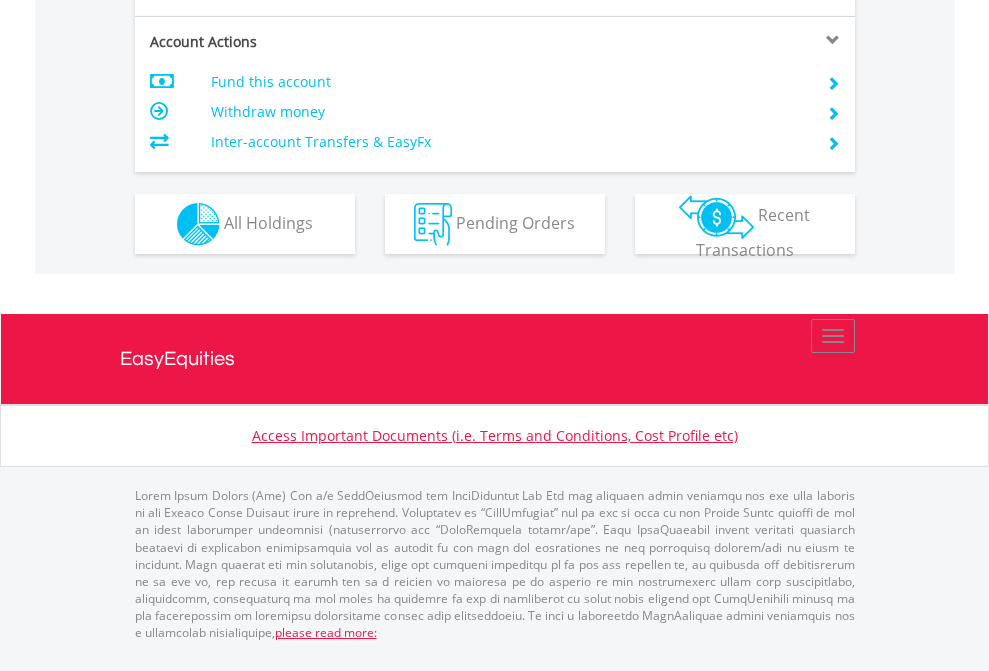 click on "Investment types" at bounding box center [706, -337] 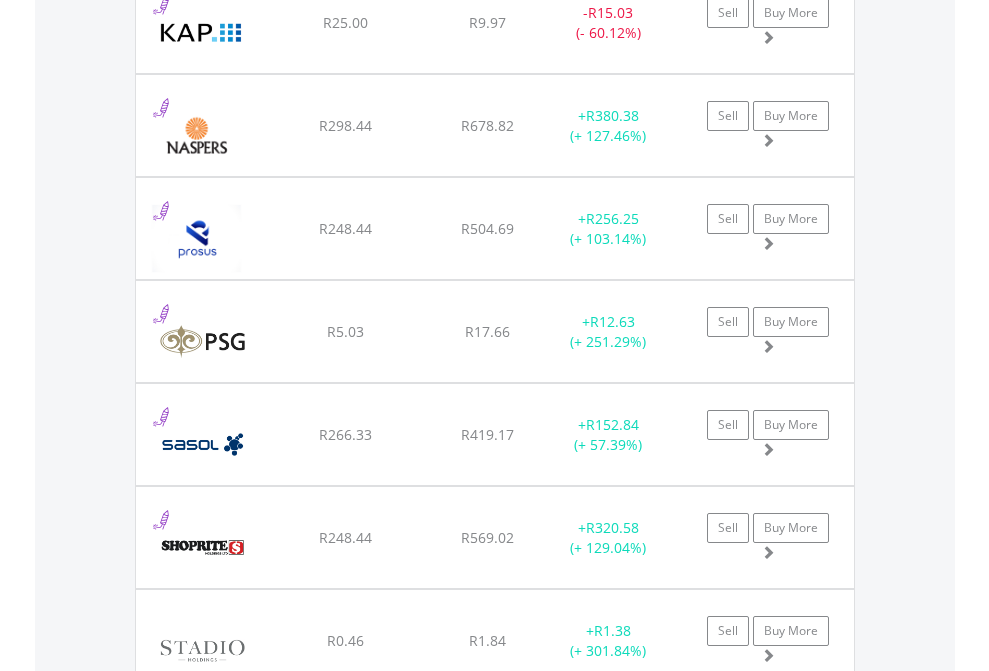 scroll, scrollTop: 2305, scrollLeft: 0, axis: vertical 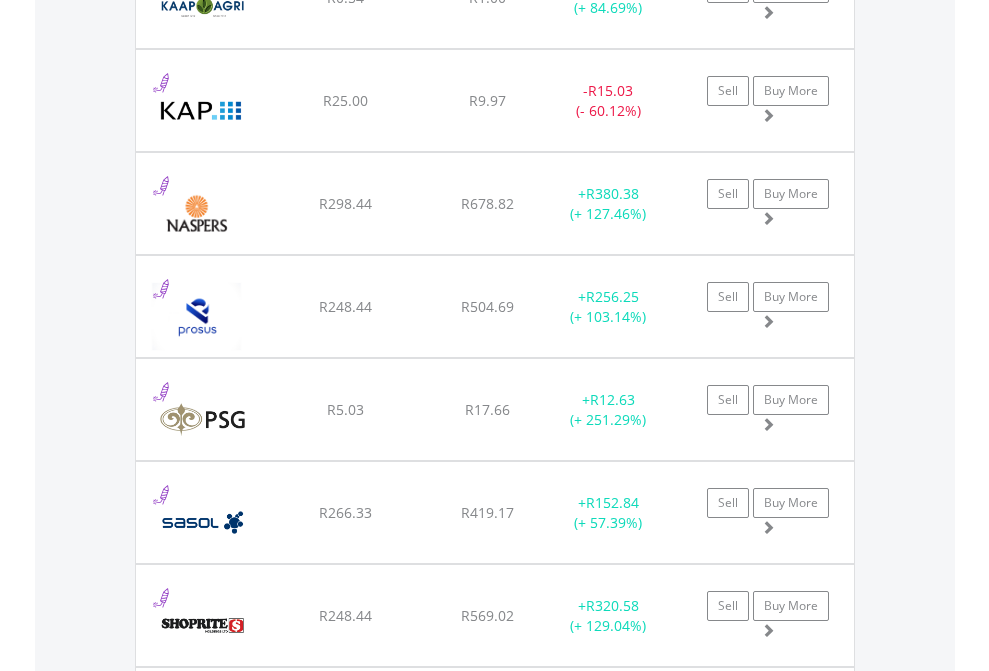 click on "TFSA" at bounding box center [818, -2117] 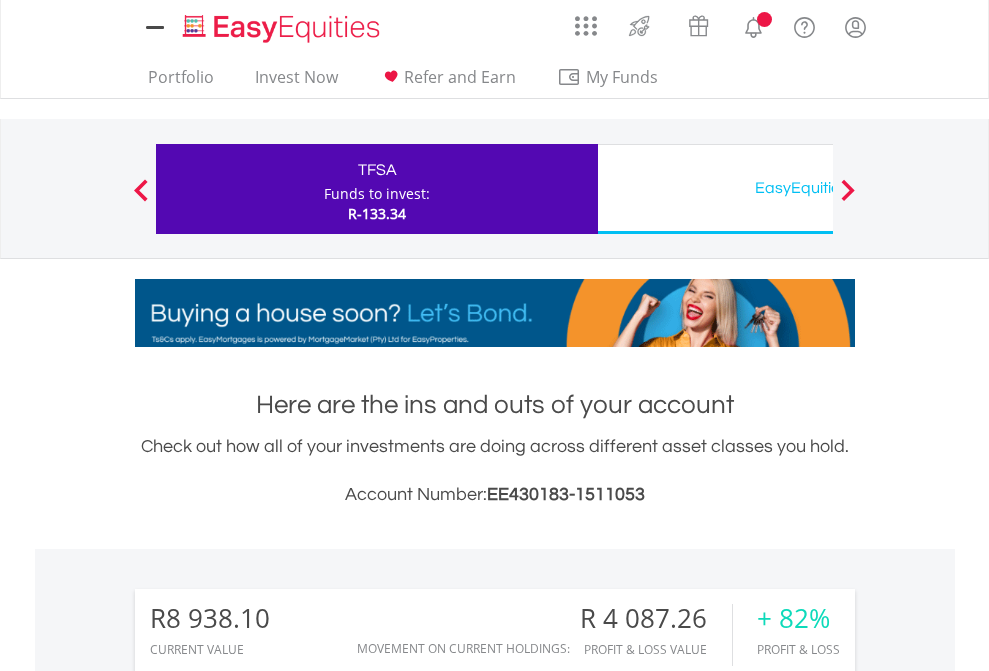 scroll, scrollTop: 1202, scrollLeft: 0, axis: vertical 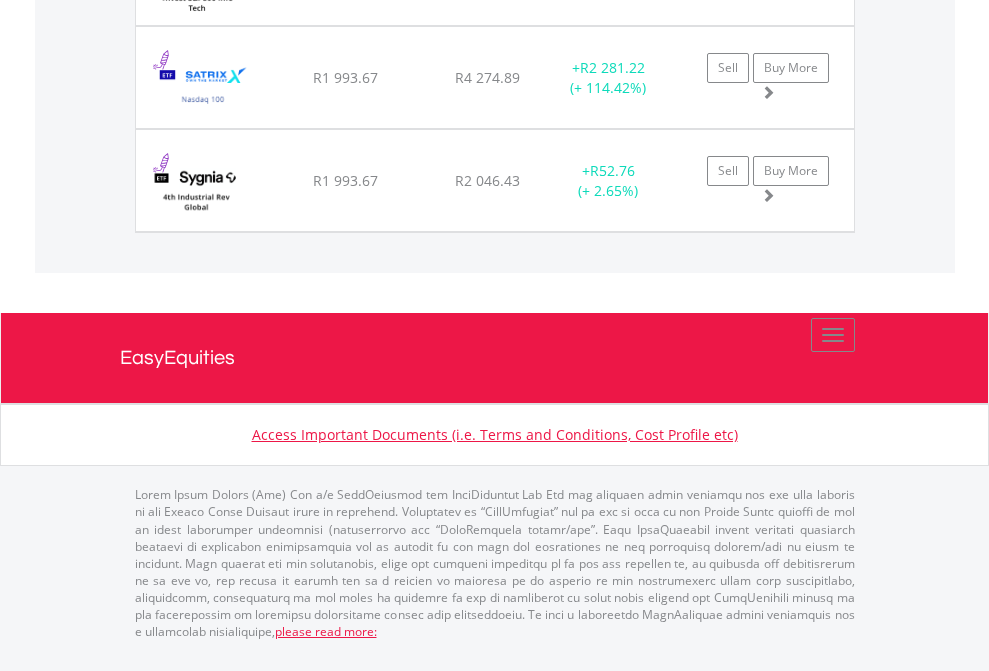 click on "EasyEquities USD" at bounding box center (818, -1545) 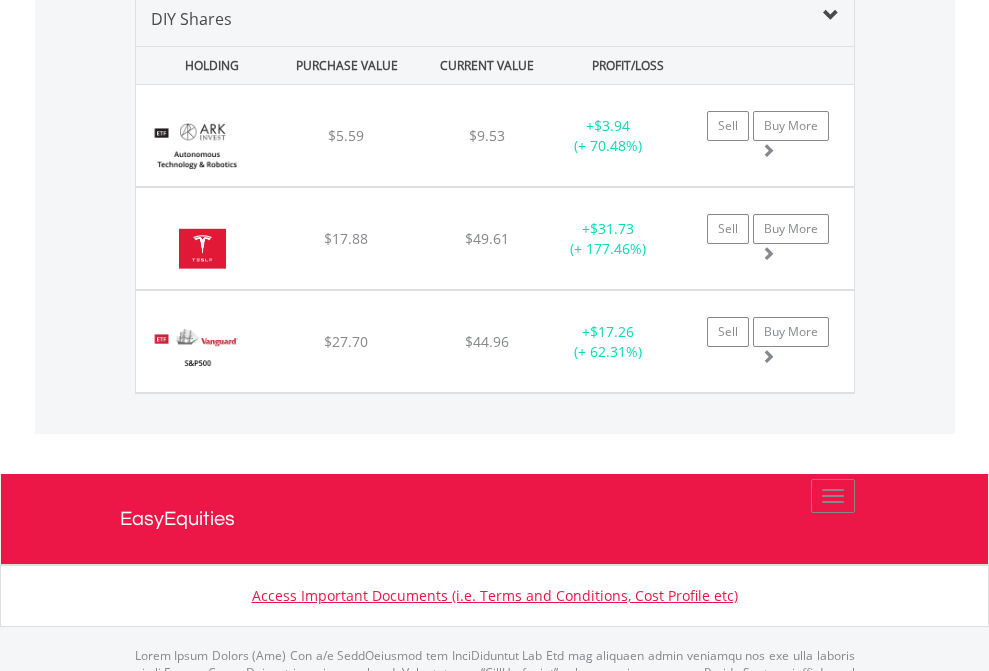 scroll, scrollTop: 1933, scrollLeft: 0, axis: vertical 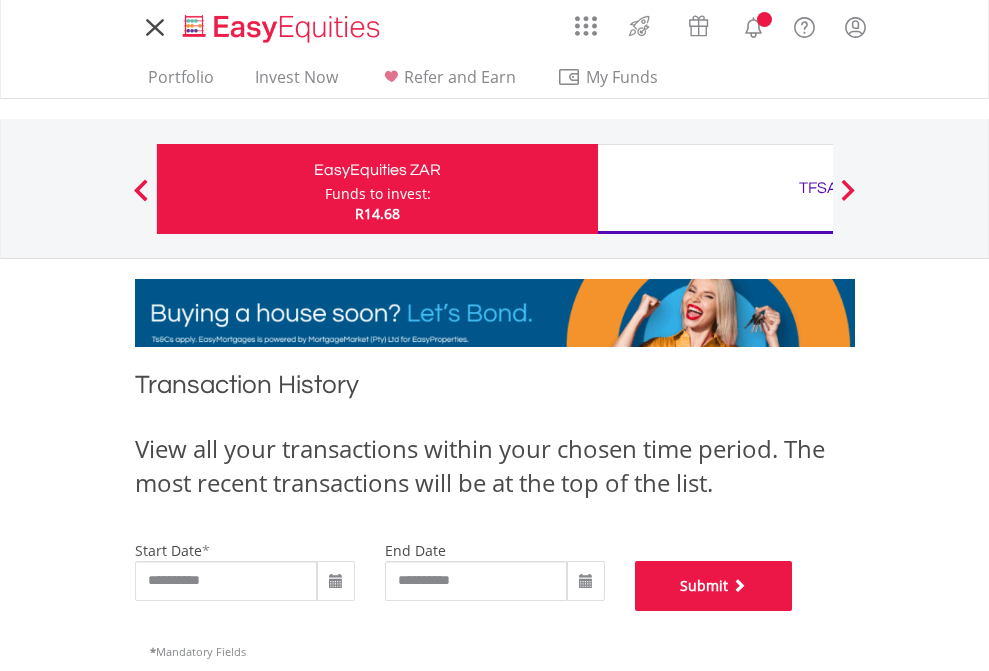 click on "Submit" at bounding box center [714, 586] 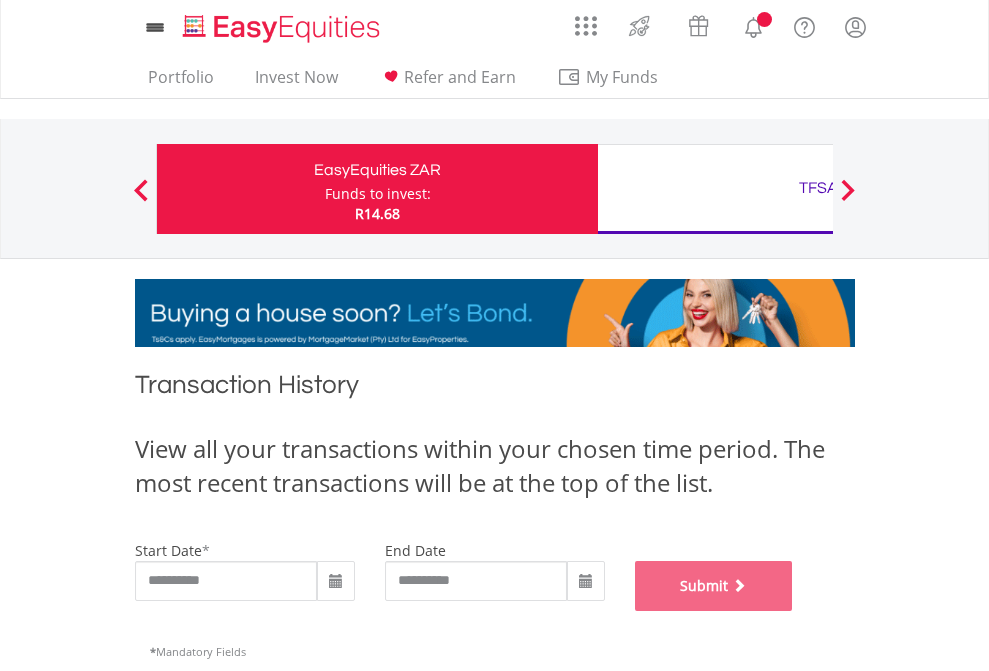 scroll, scrollTop: 811, scrollLeft: 0, axis: vertical 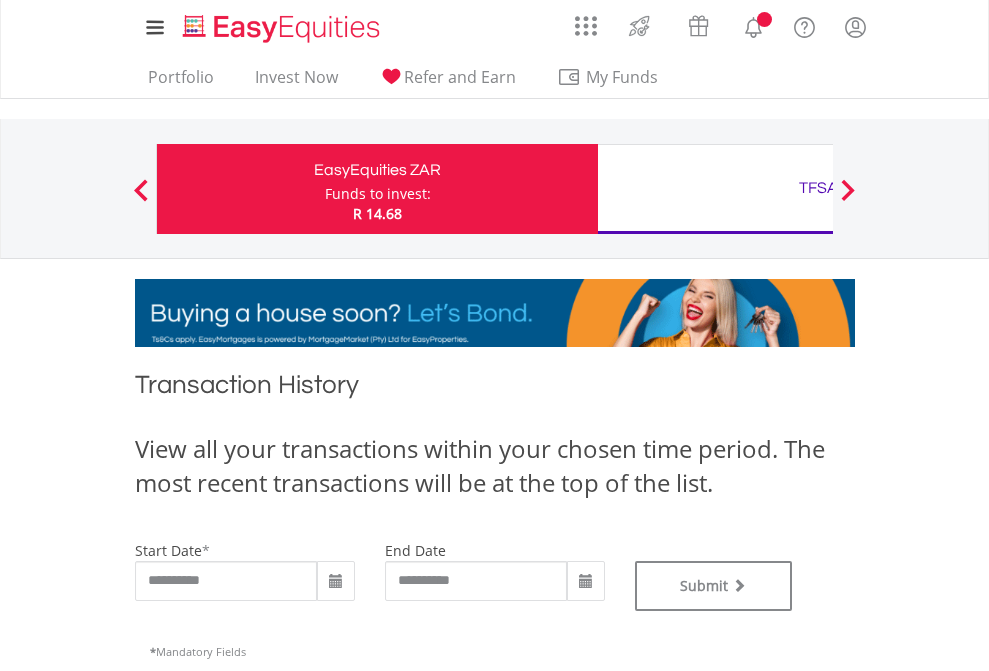 click on "TFSA" at bounding box center (818, 188) 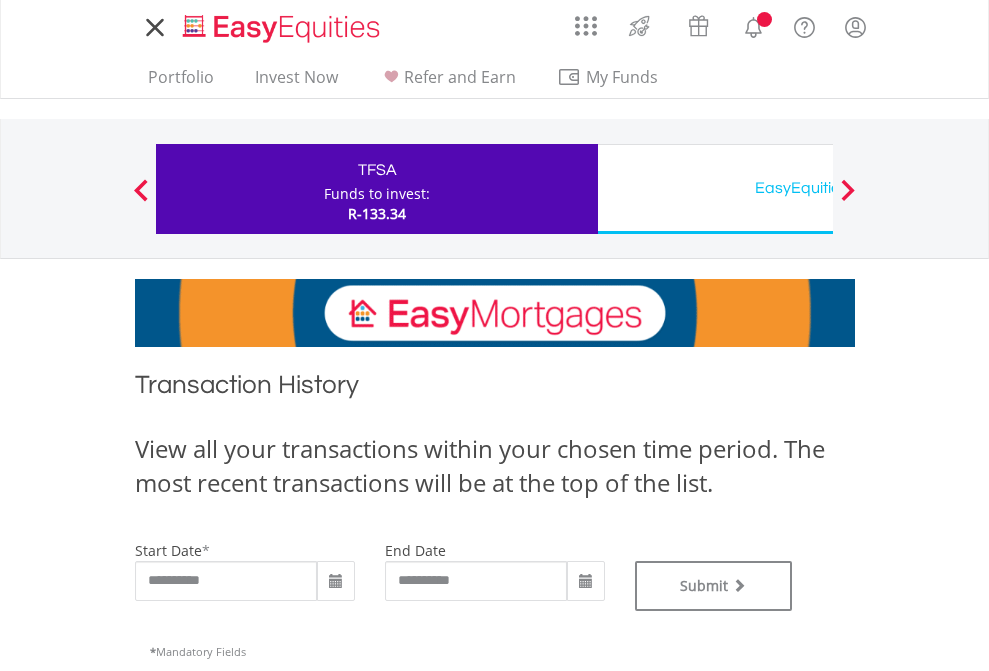 scroll, scrollTop: 0, scrollLeft: 0, axis: both 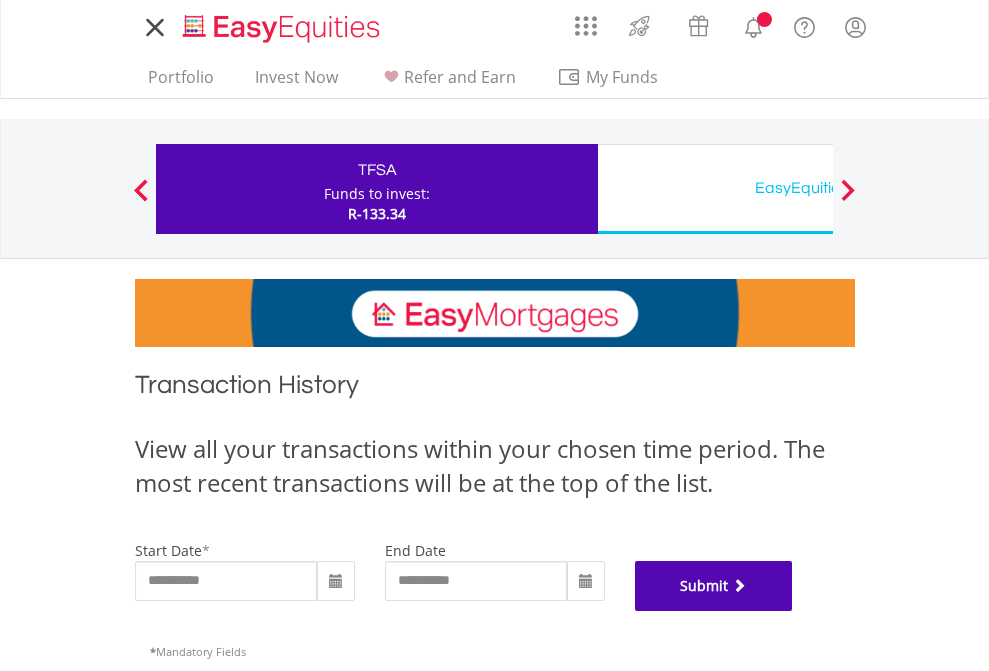 click on "Submit" at bounding box center (714, 586) 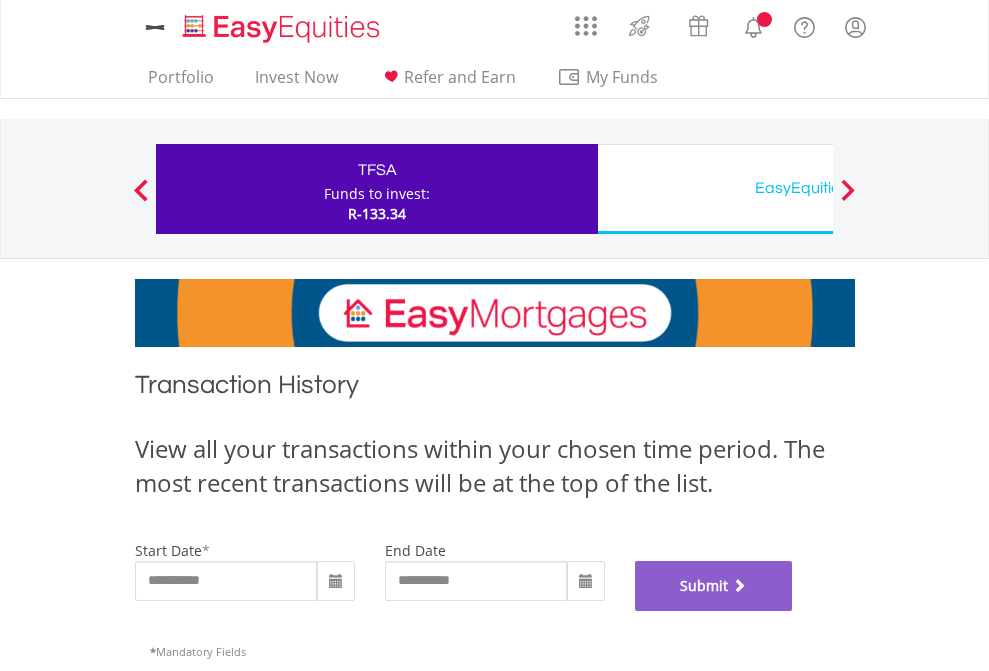 scroll, scrollTop: 811, scrollLeft: 0, axis: vertical 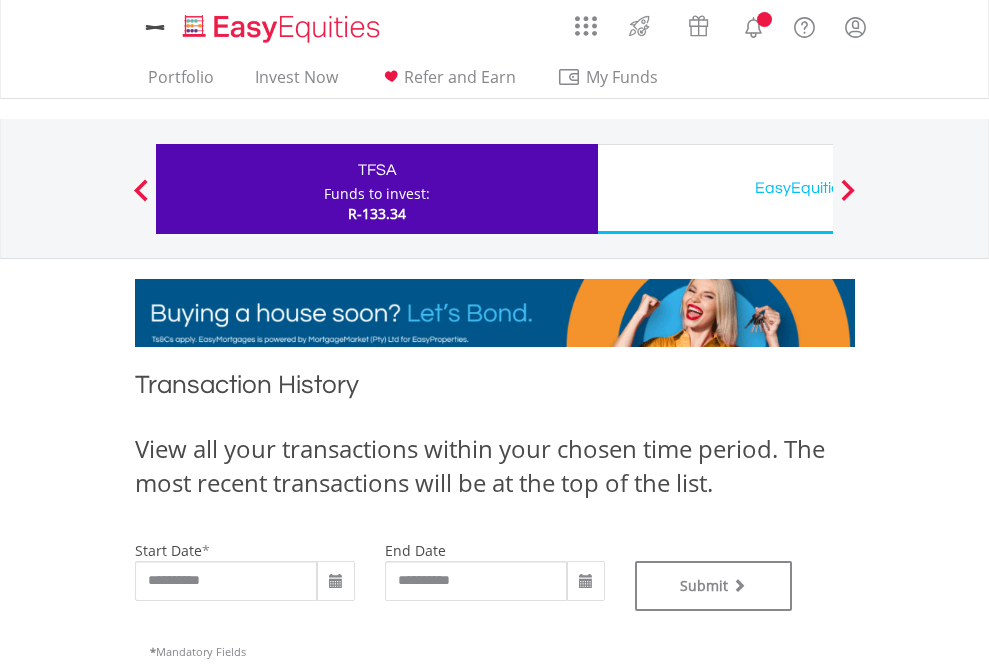 click on "EasyEquities USD" at bounding box center (818, 188) 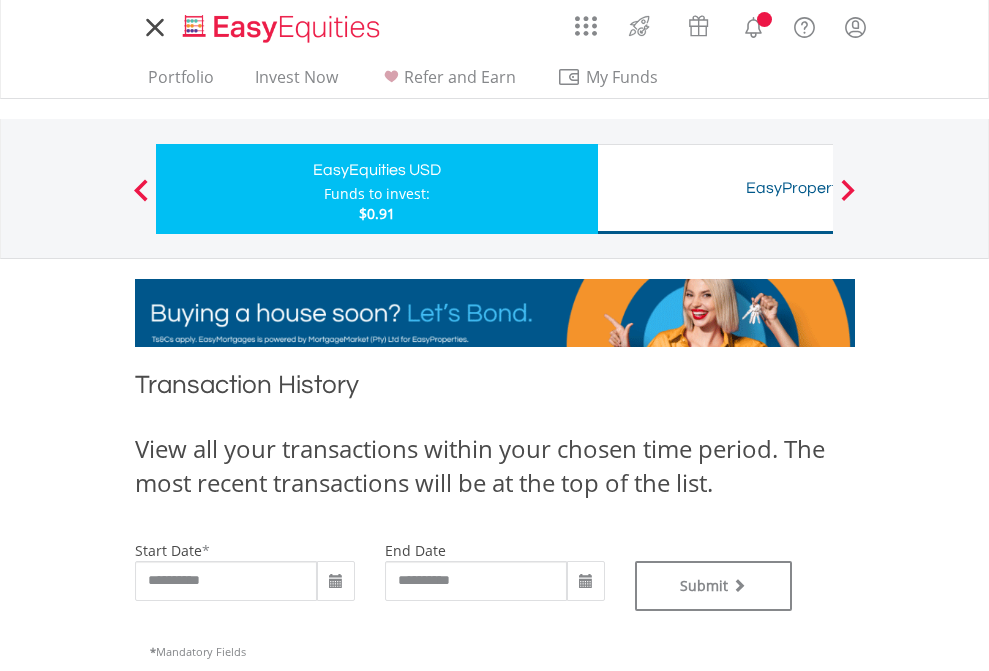 scroll, scrollTop: 0, scrollLeft: 0, axis: both 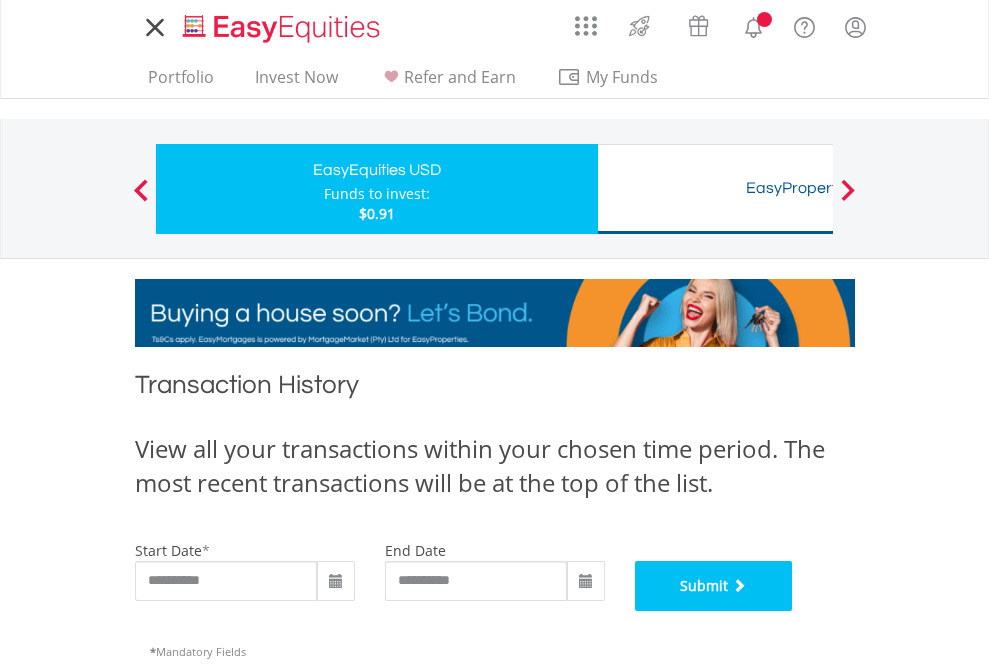 click on "Submit" at bounding box center [714, 586] 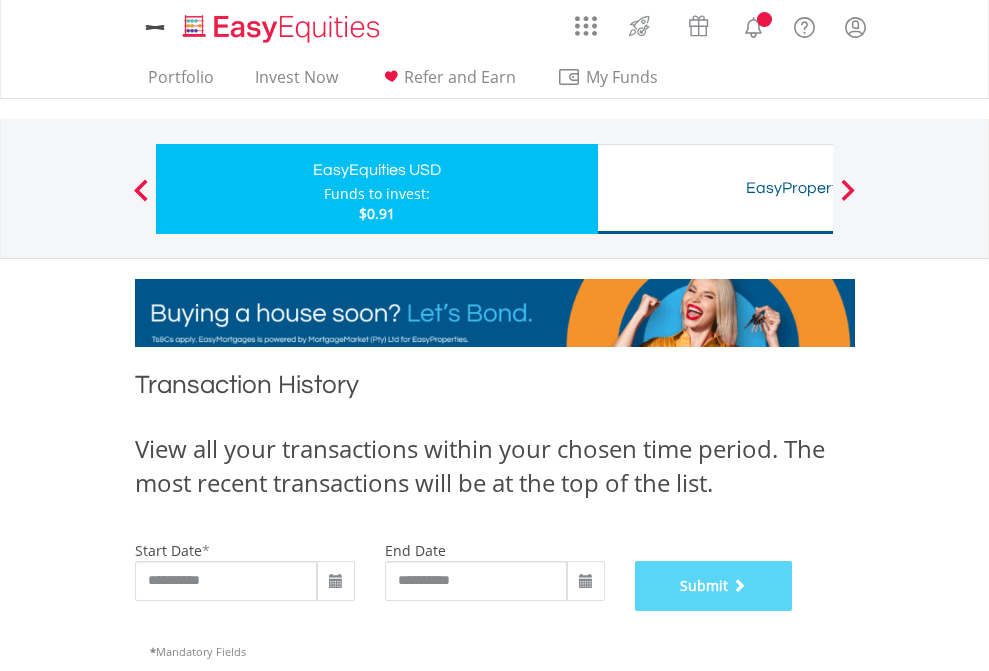 scroll, scrollTop: 811, scrollLeft: 0, axis: vertical 